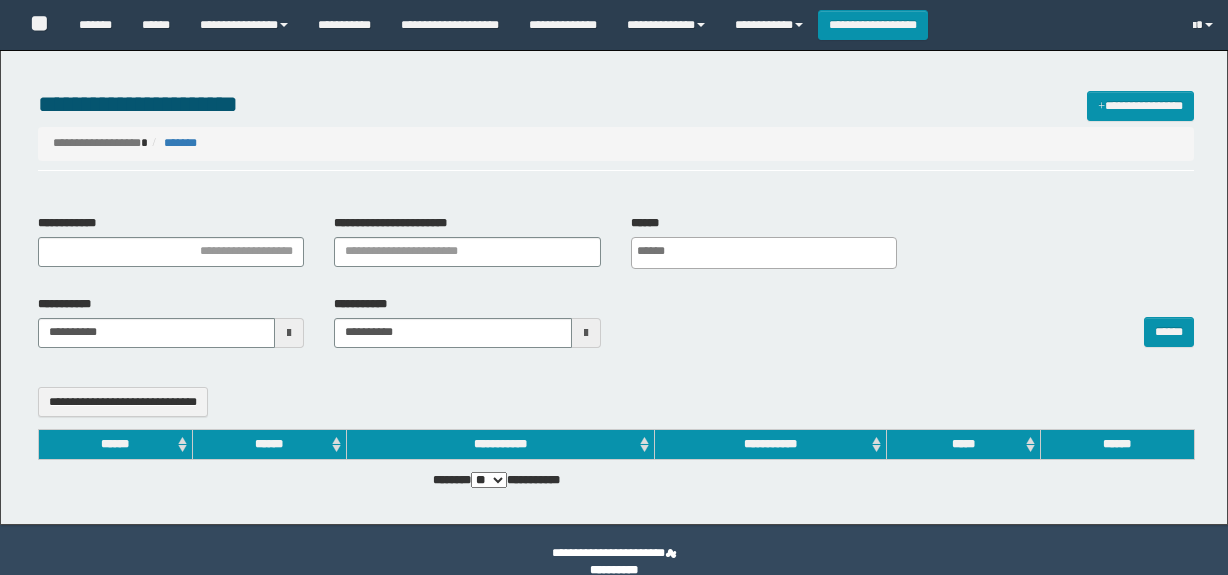 select 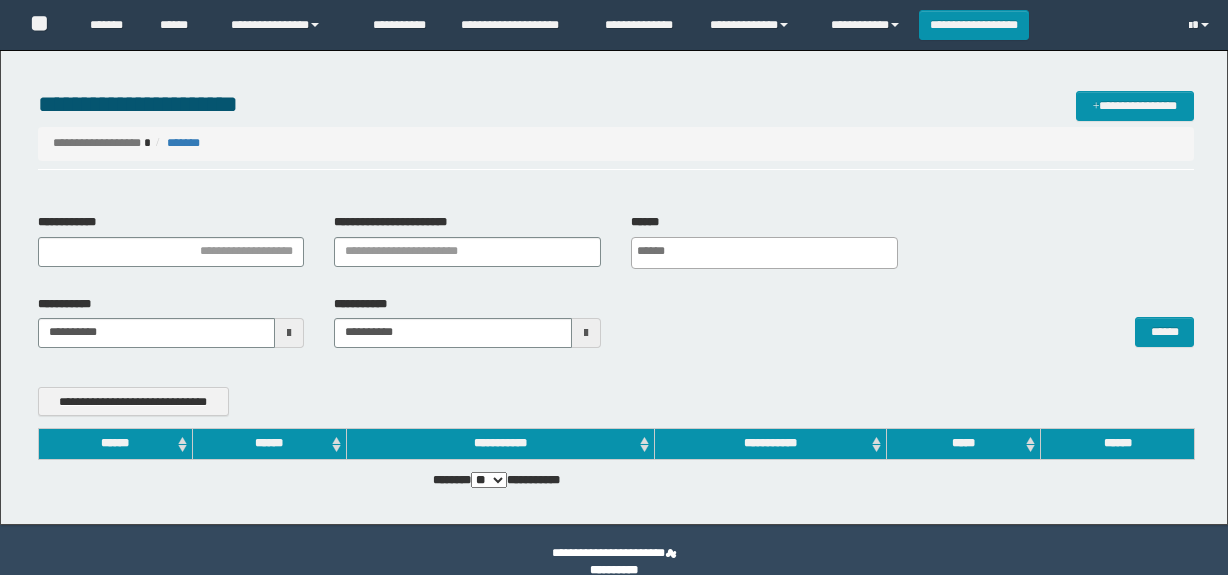scroll, scrollTop: 0, scrollLeft: 0, axis: both 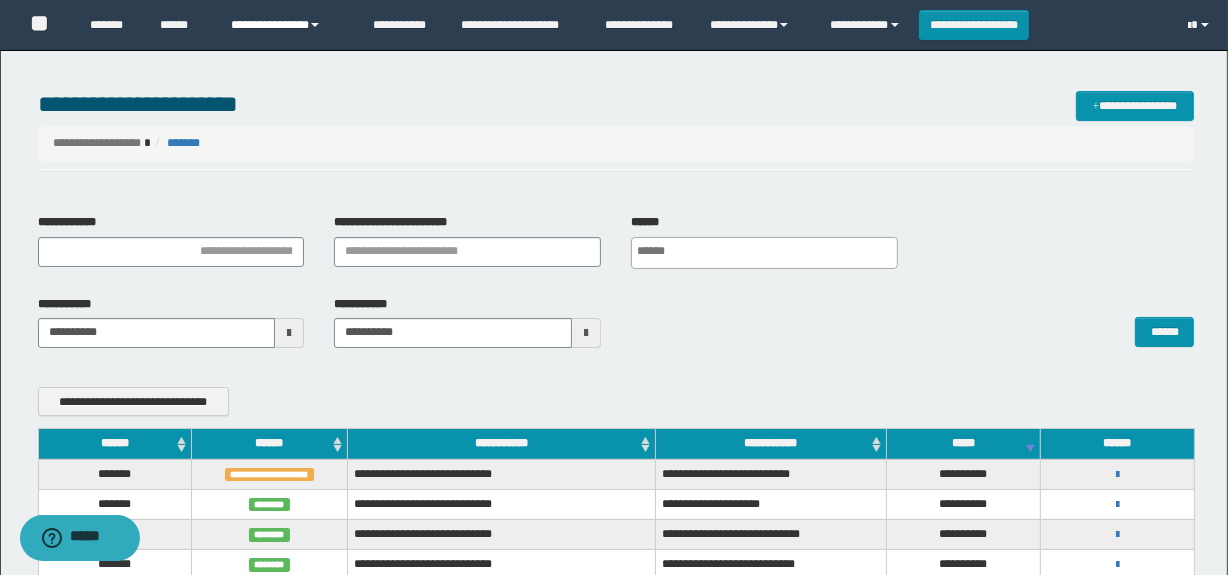 click on "**********" at bounding box center (287, 25) 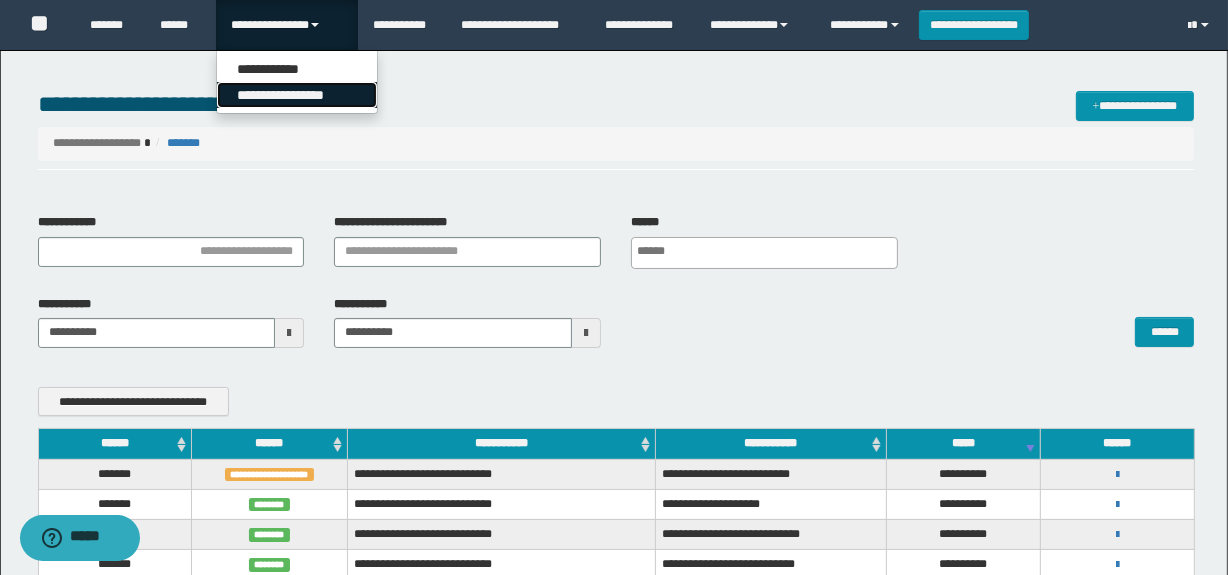 click on "**********" at bounding box center (297, 95) 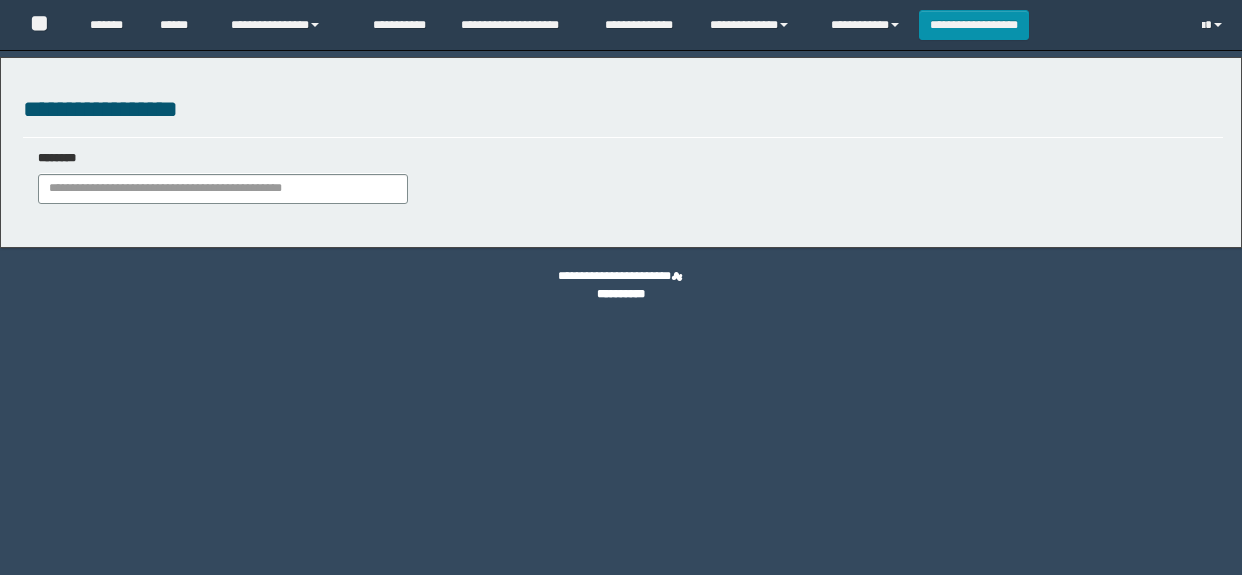scroll, scrollTop: 0, scrollLeft: 0, axis: both 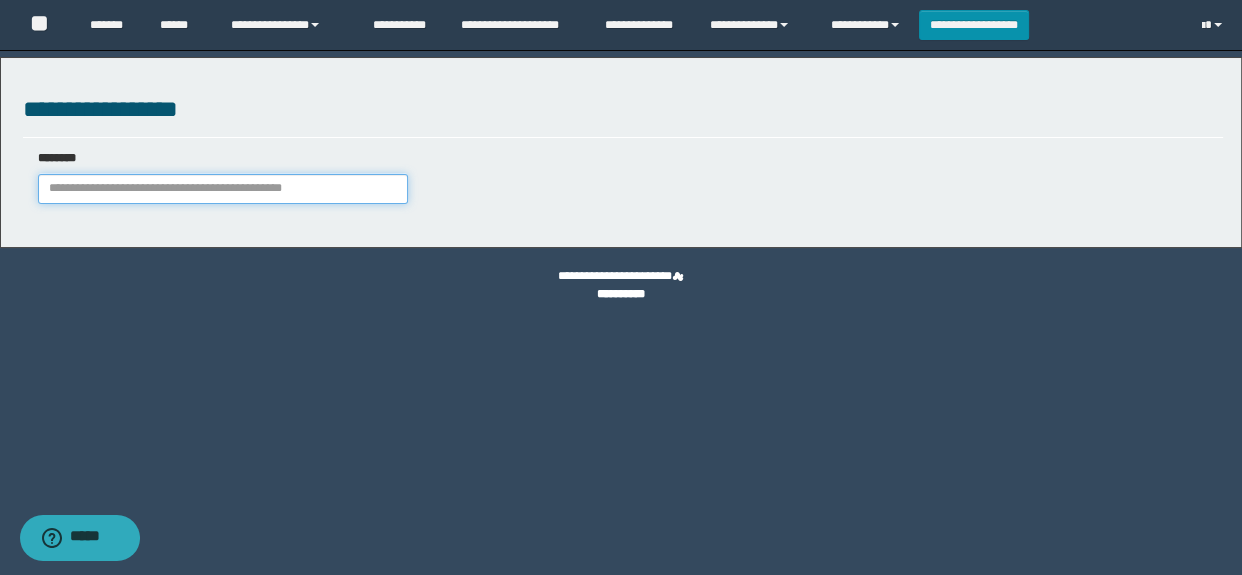 click at bounding box center (223, 189) 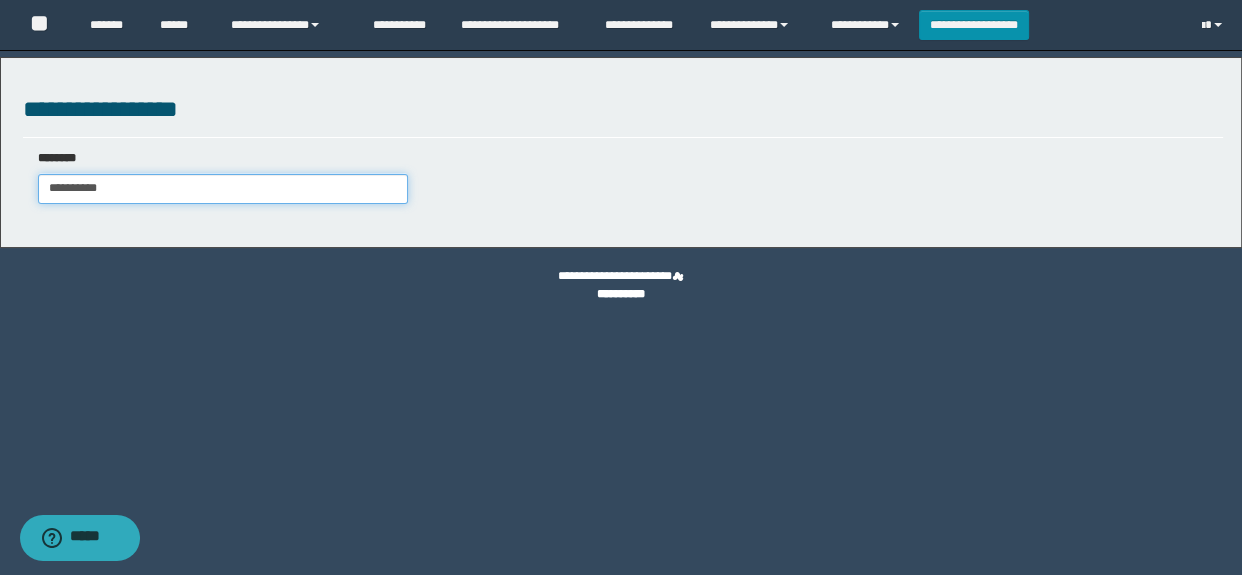 type on "**********" 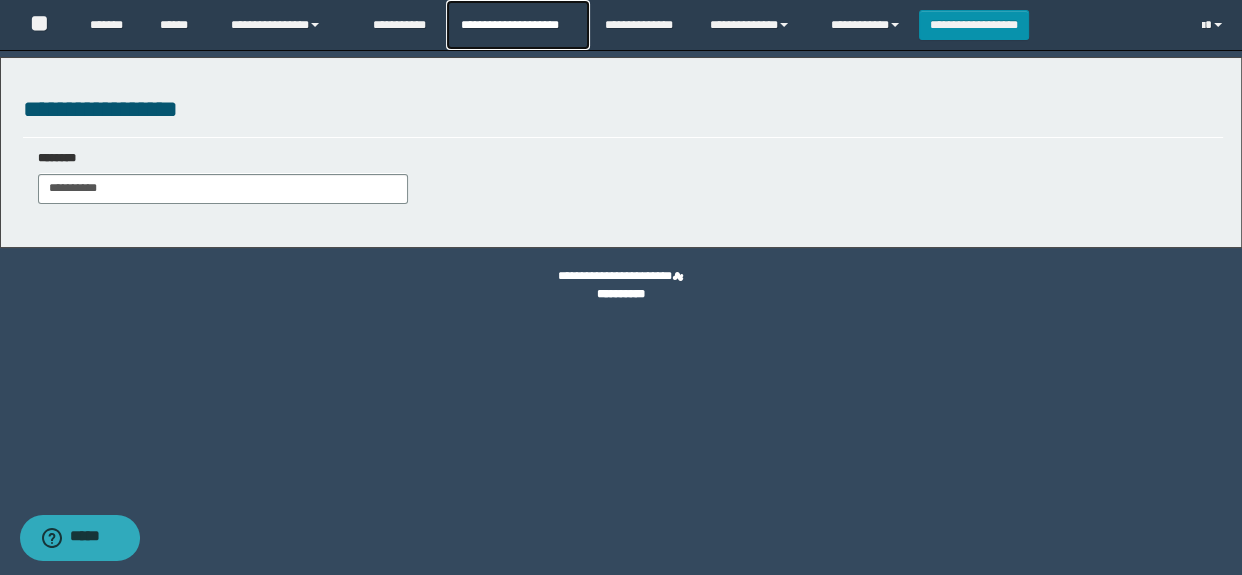 click on "**********" at bounding box center [517, 25] 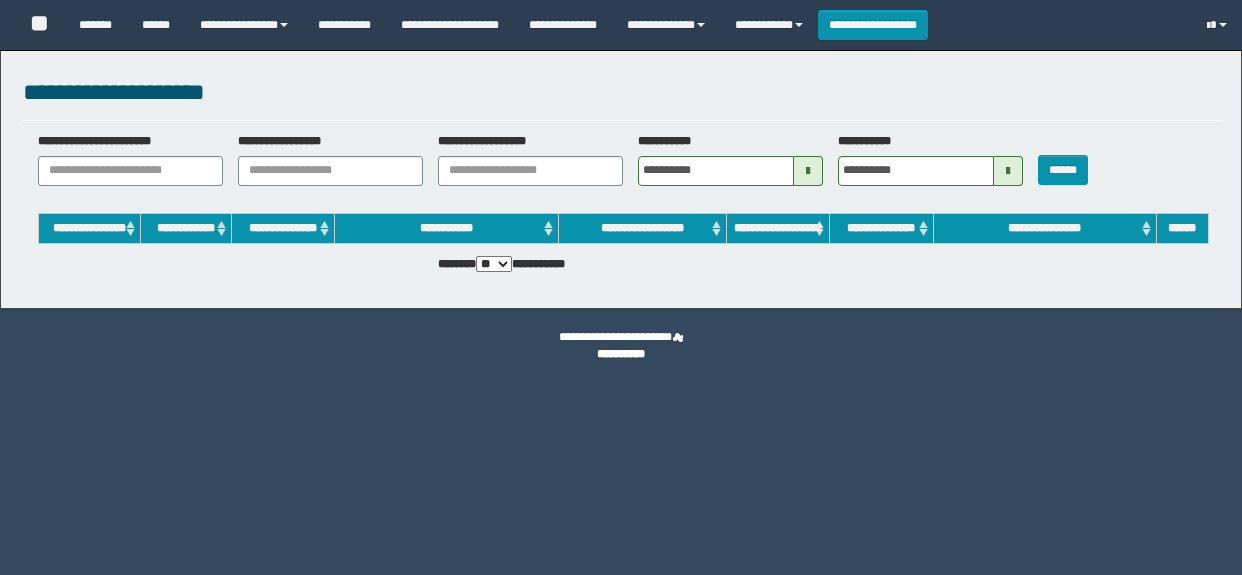 scroll, scrollTop: 0, scrollLeft: 0, axis: both 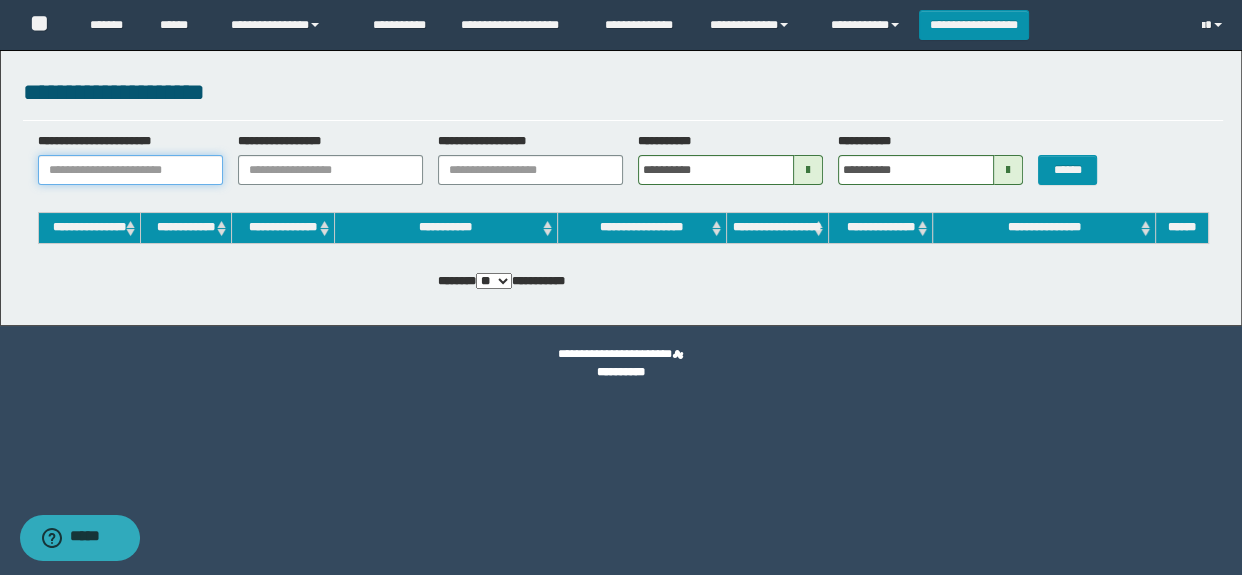 click on "**********" at bounding box center (130, 170) 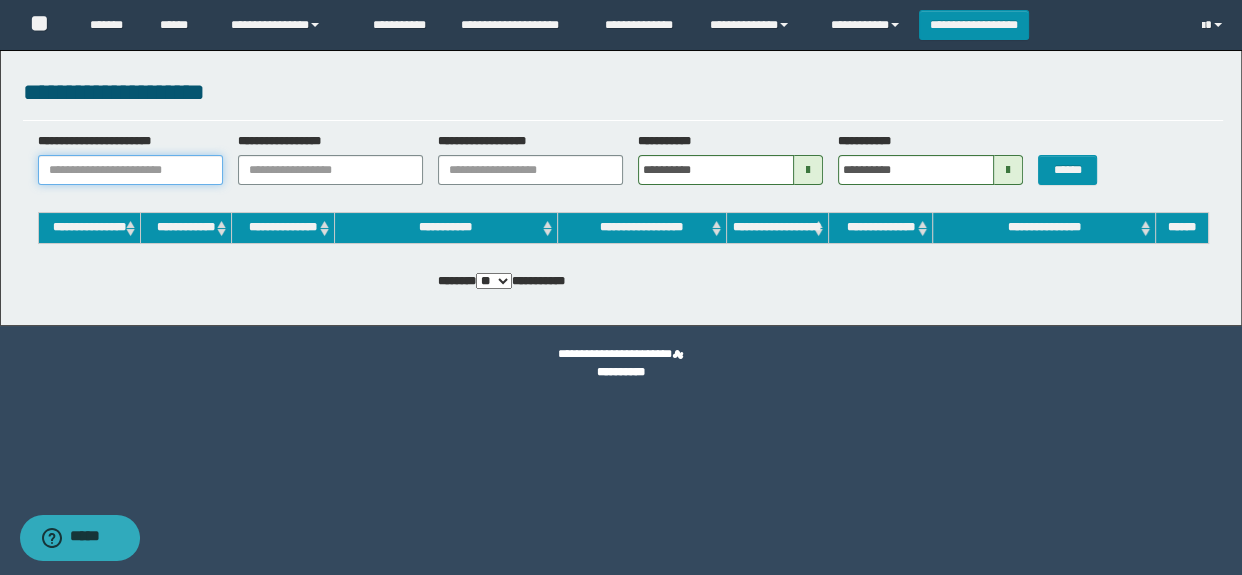 paste on "**********" 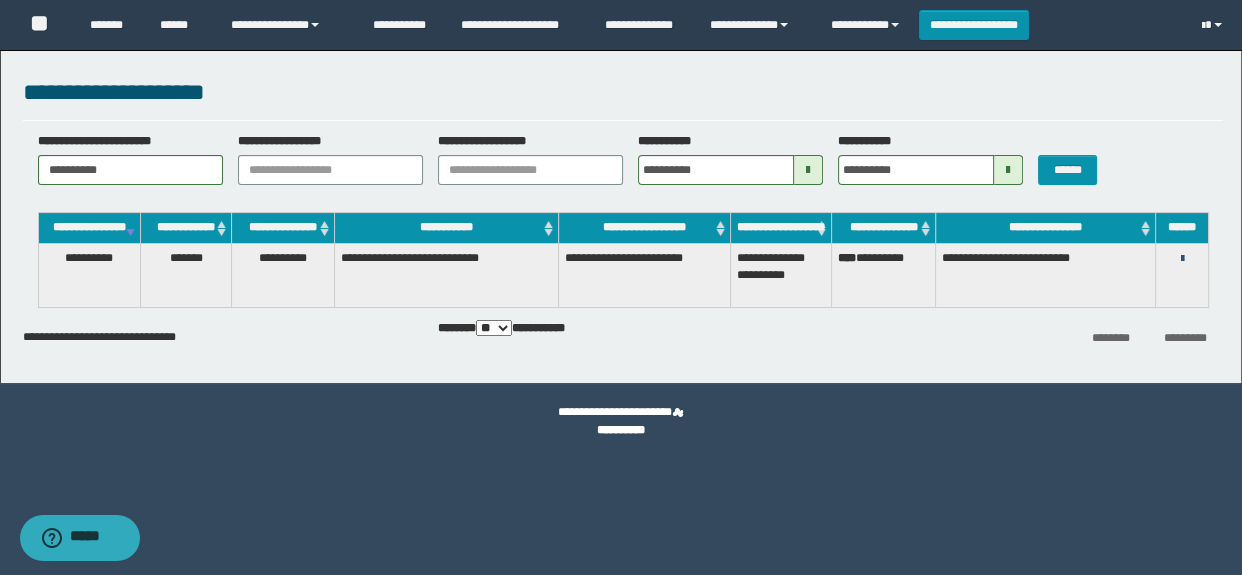 click at bounding box center [1181, 259] 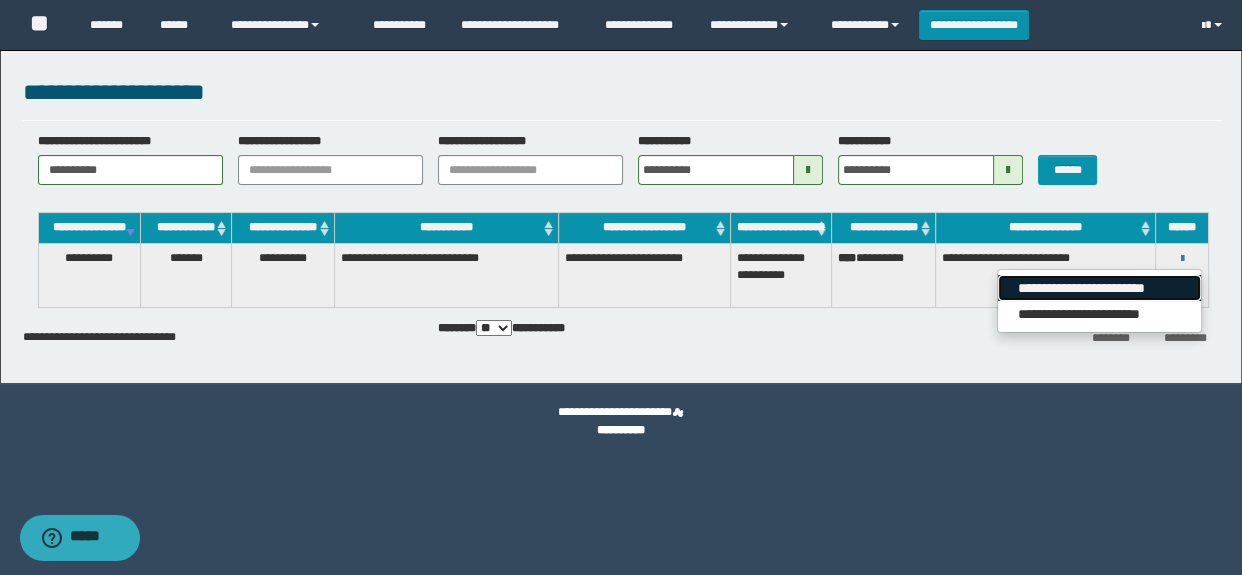 click on "**********" at bounding box center (1099, 288) 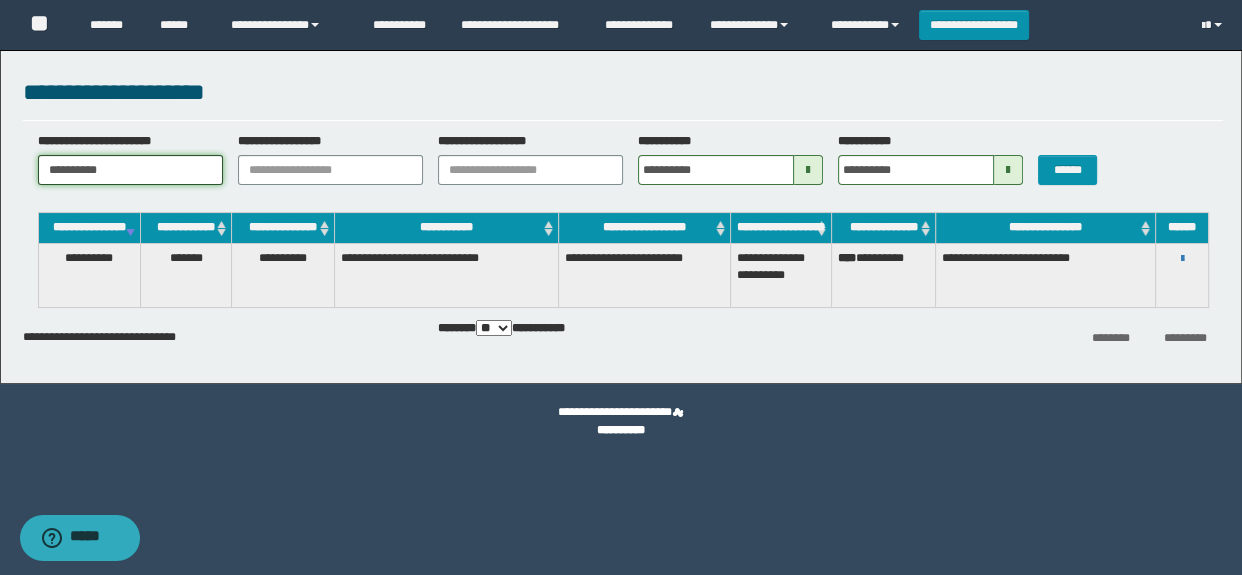 drag, startPoint x: 129, startPoint y: 169, endPoint x: 10, endPoint y: 154, distance: 119.94165 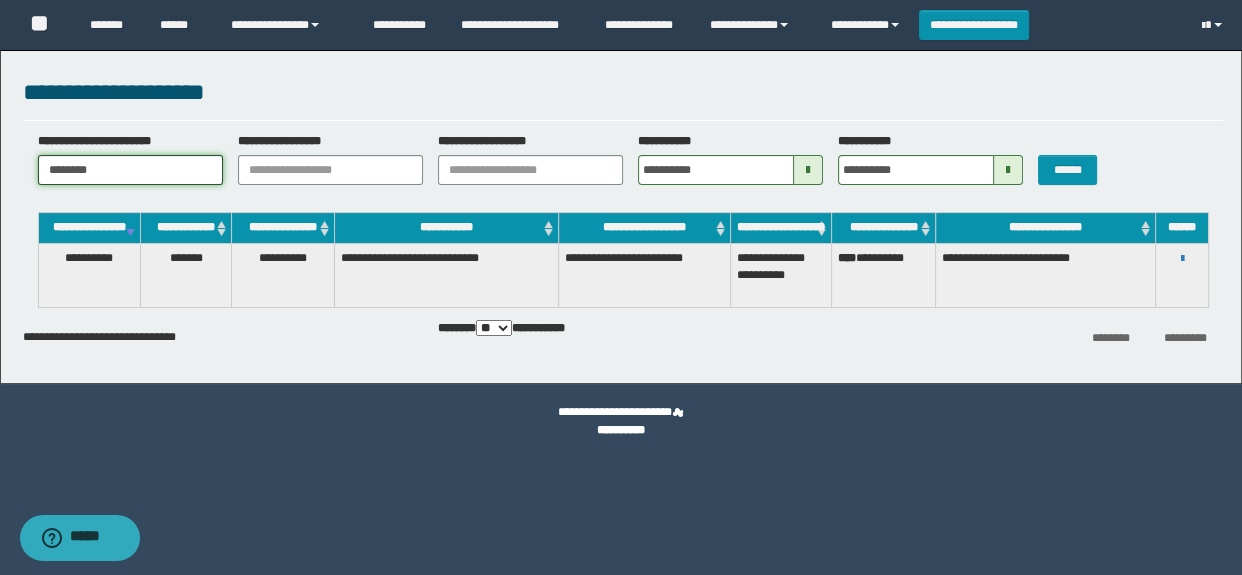 type on "********" 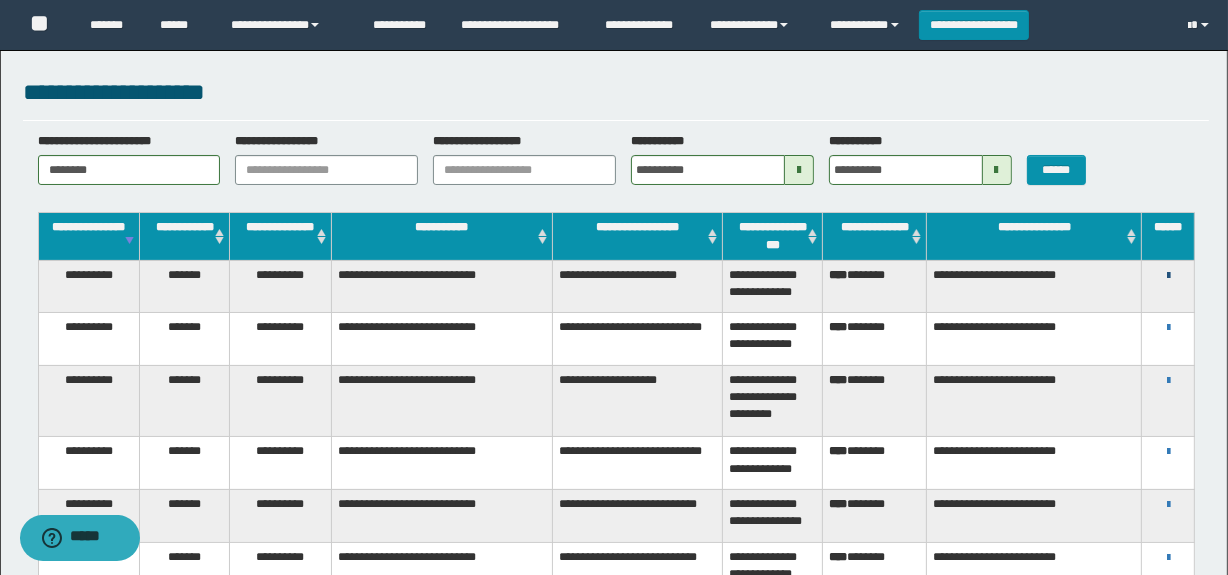 click at bounding box center (1168, 276) 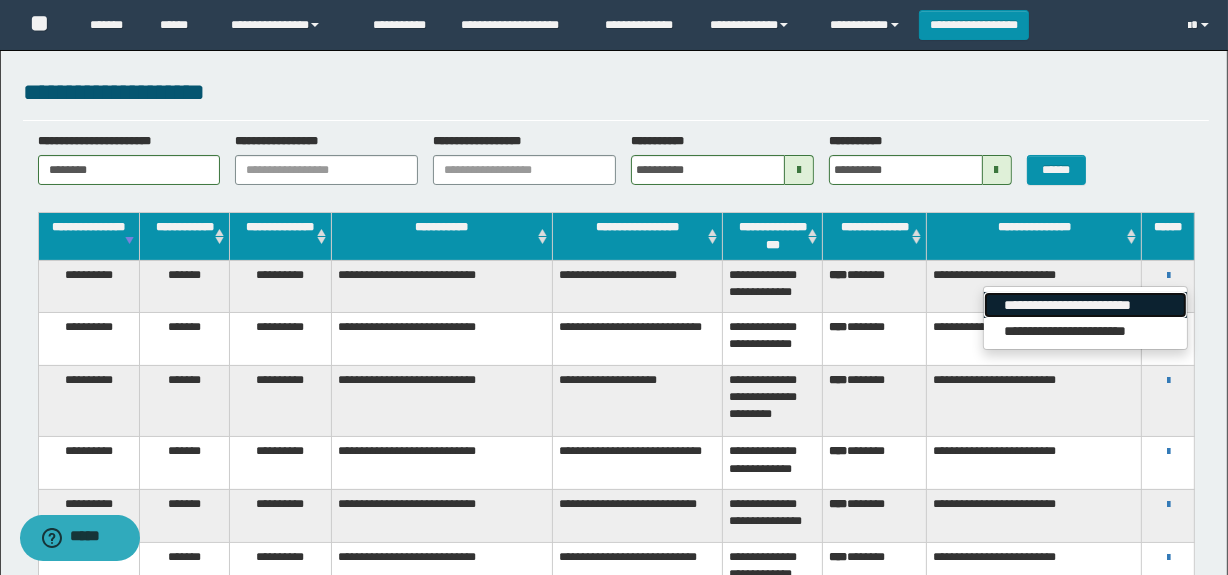 click on "**********" at bounding box center (1085, 305) 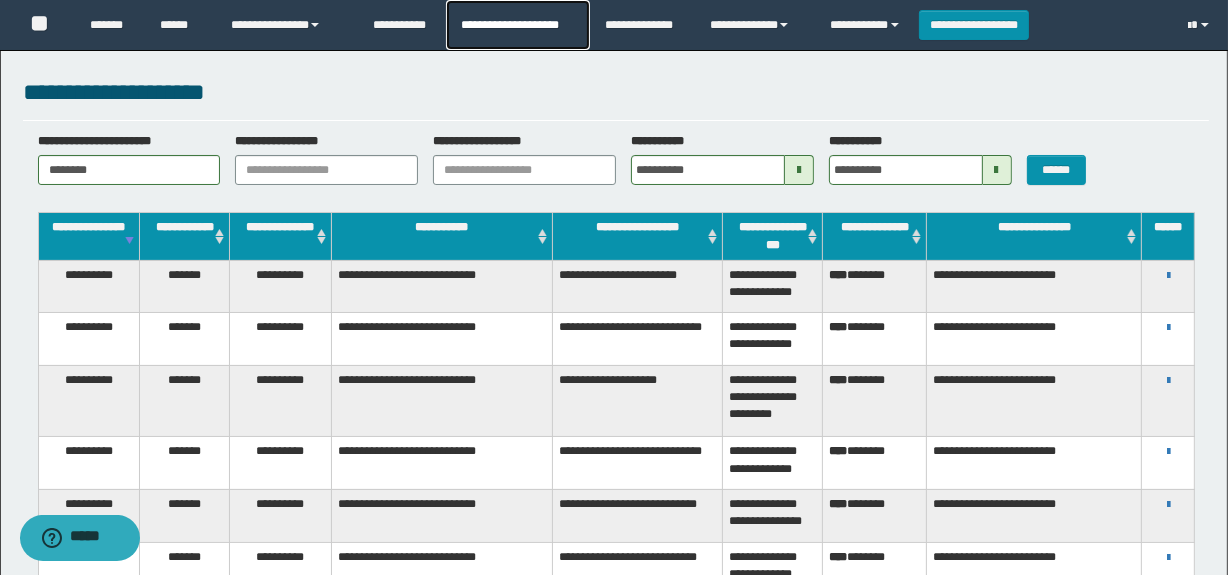 click on "**********" at bounding box center (517, 25) 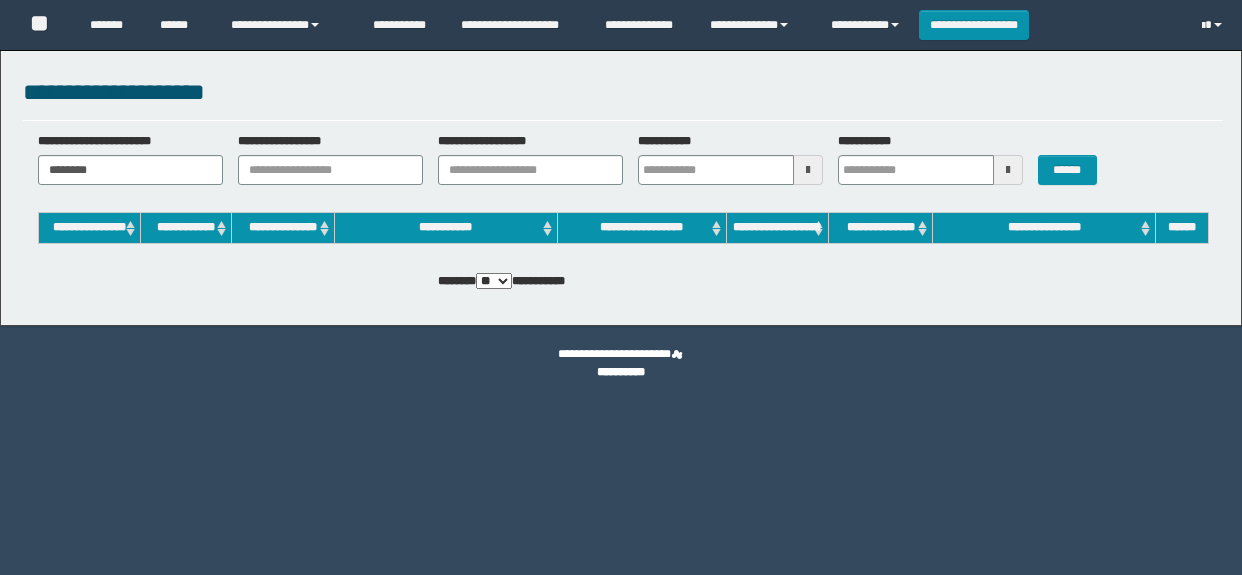 scroll, scrollTop: 0, scrollLeft: 0, axis: both 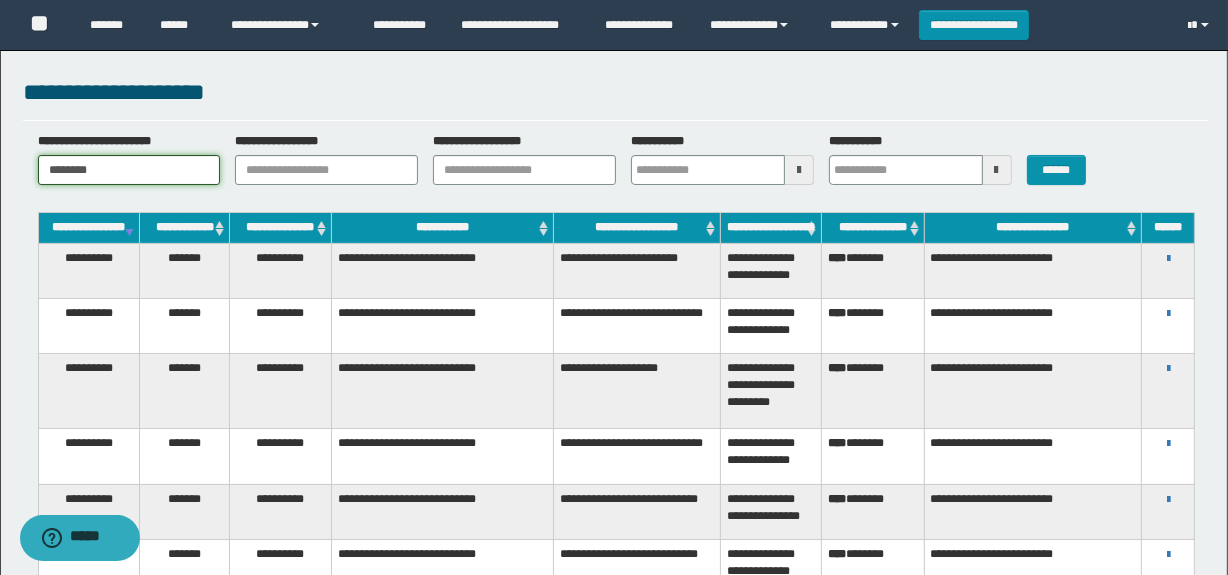 drag, startPoint x: 100, startPoint y: 168, endPoint x: 29, endPoint y: 168, distance: 71 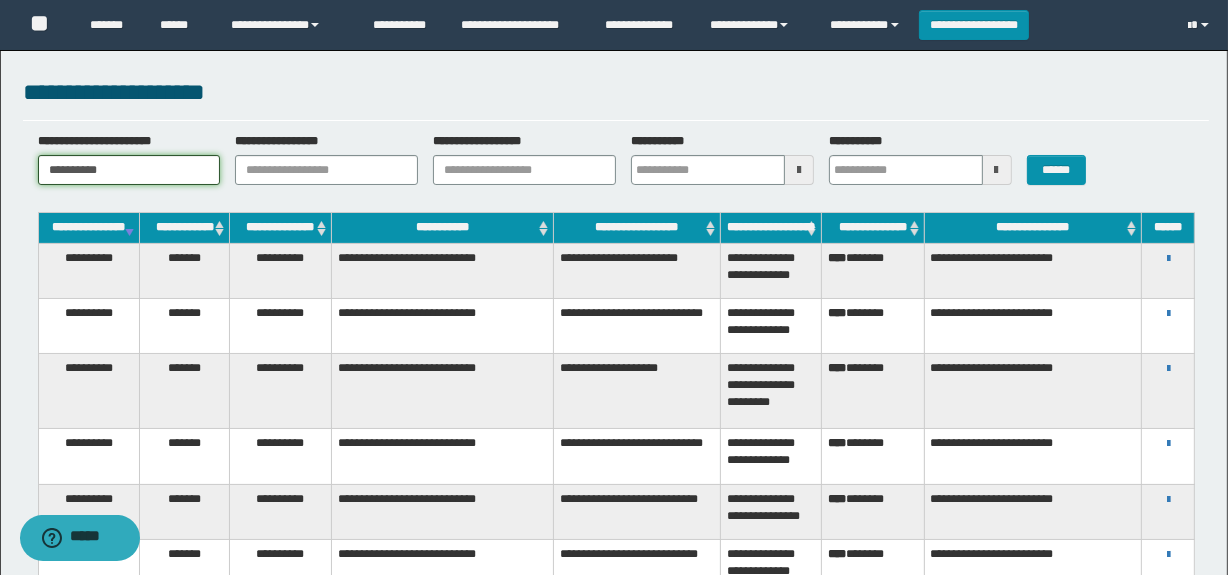 type on "**********" 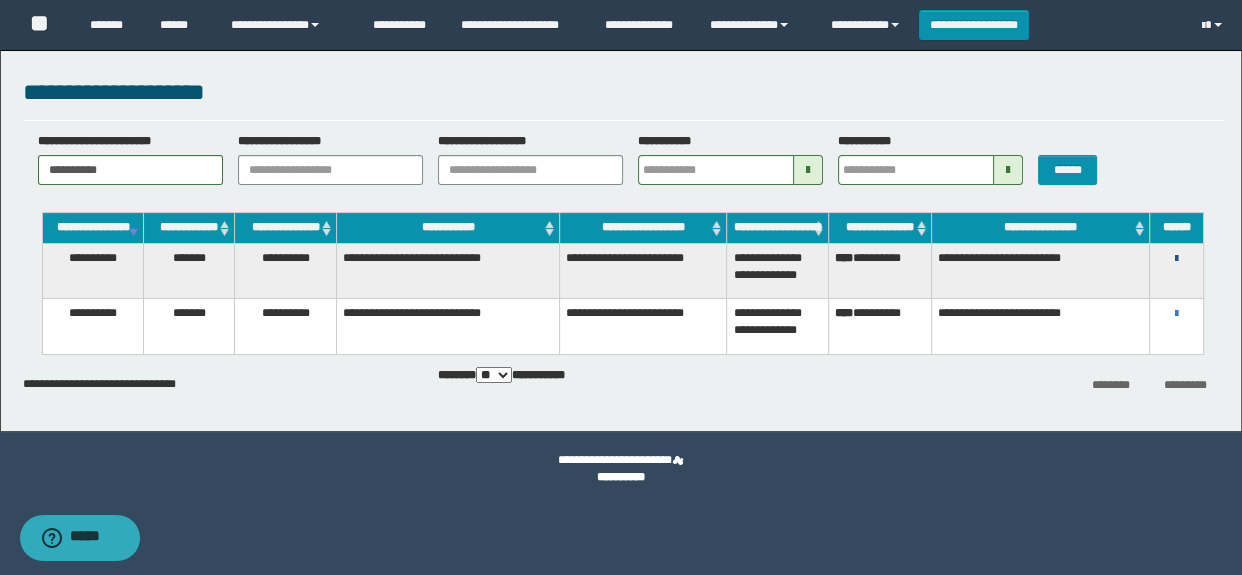 click at bounding box center (1176, 259) 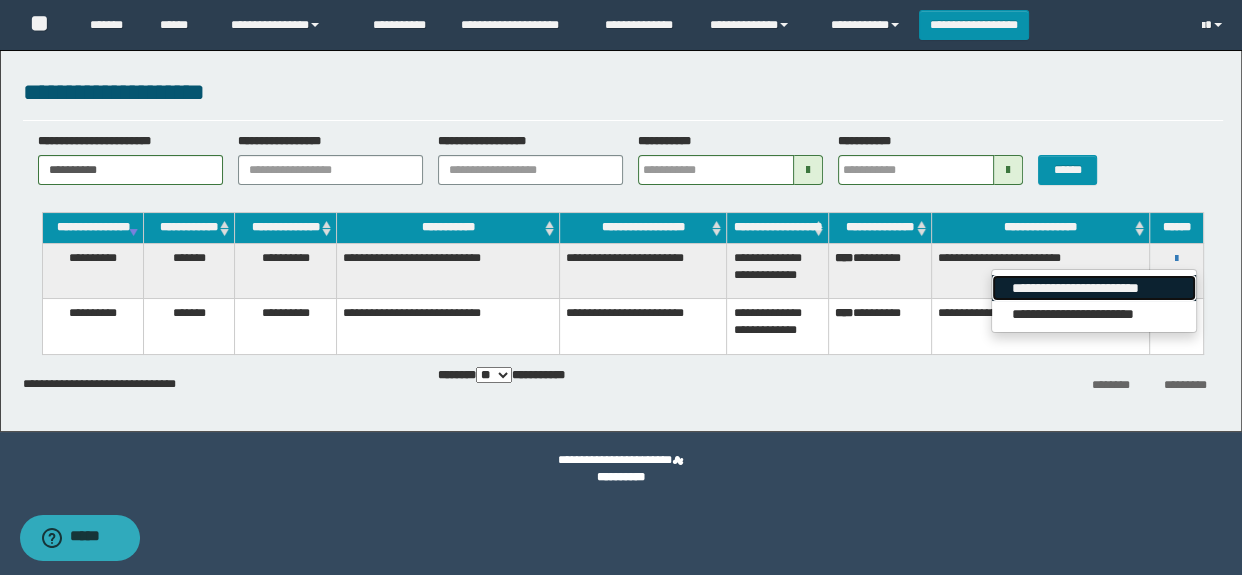 click on "**********" at bounding box center (1093, 288) 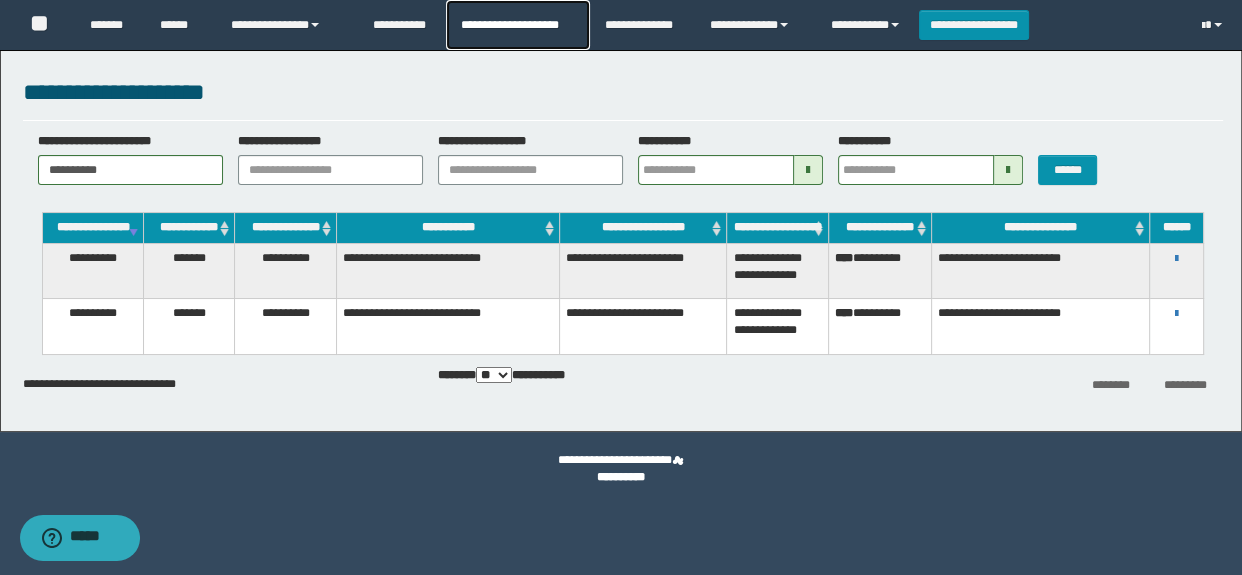 click on "**********" at bounding box center (517, 25) 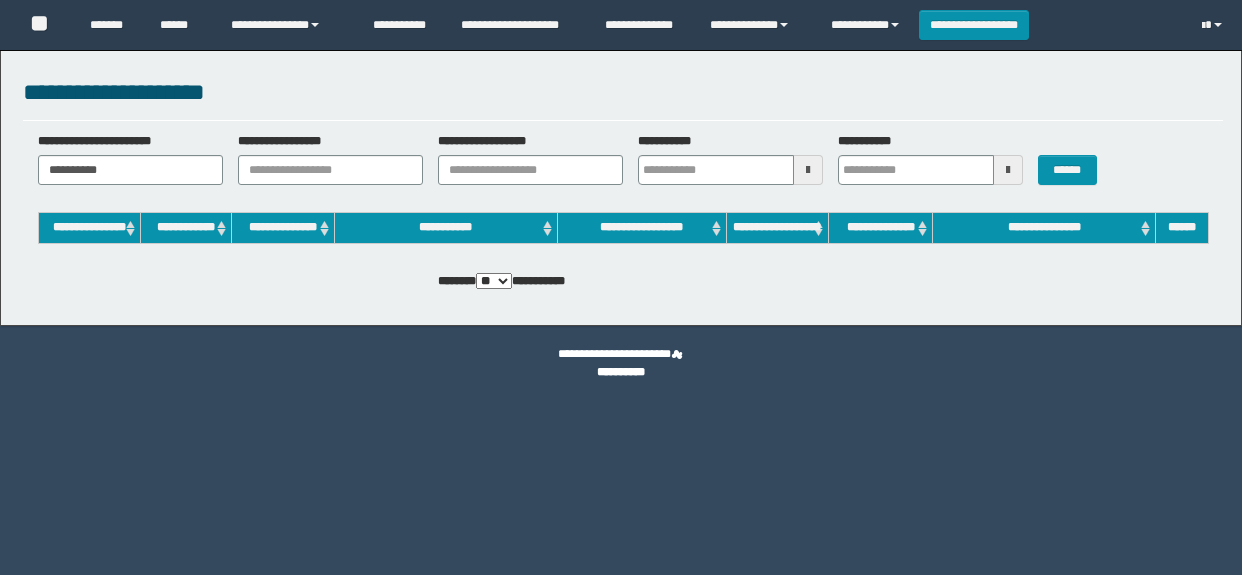 scroll, scrollTop: 0, scrollLeft: 0, axis: both 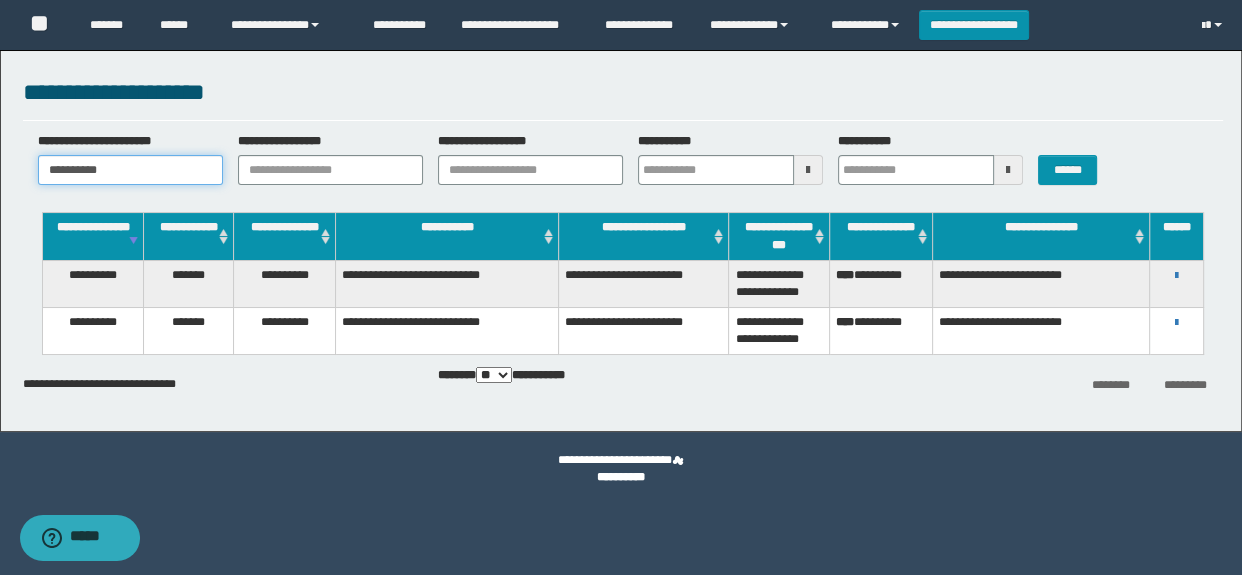 click on "**********" at bounding box center (130, 170) 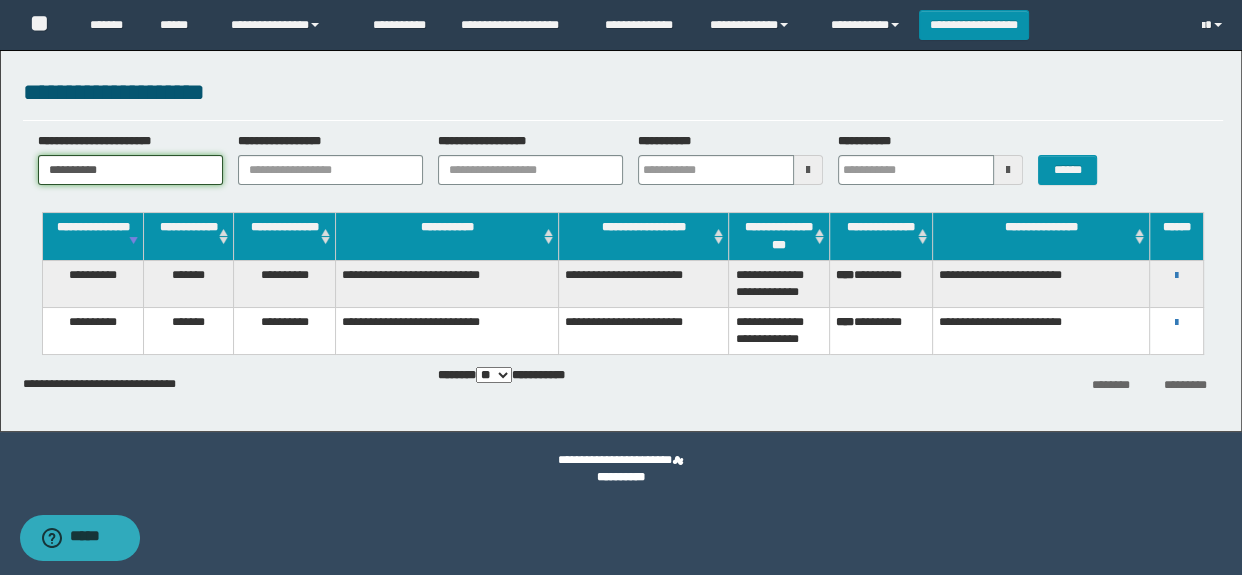 drag, startPoint x: 117, startPoint y: 170, endPoint x: 0, endPoint y: 150, distance: 118.69709 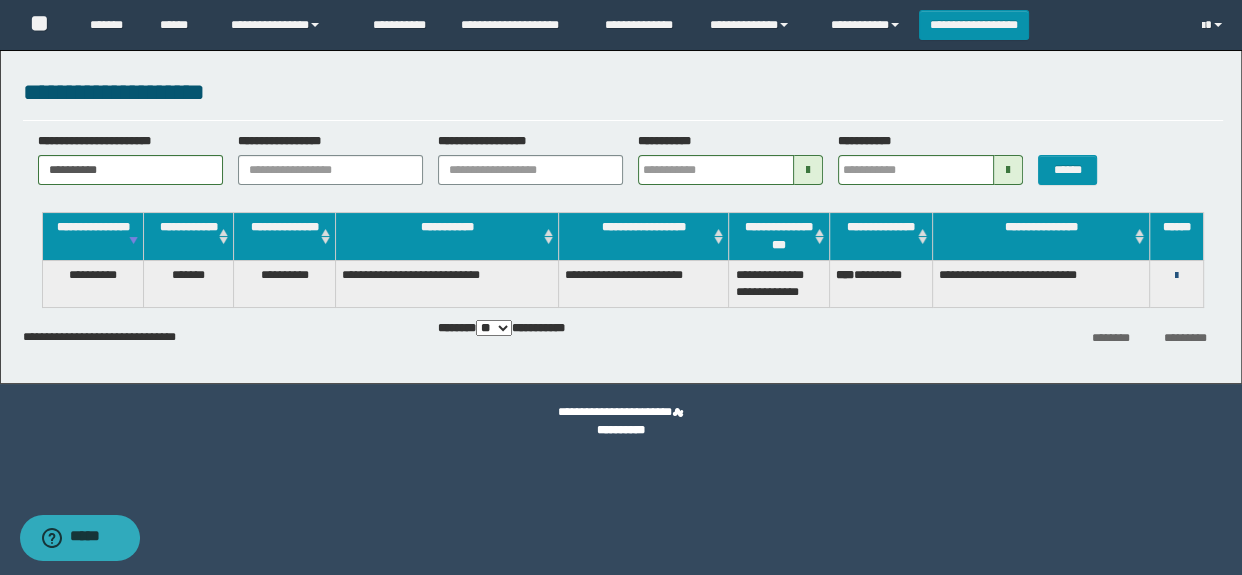 click at bounding box center (1176, 276) 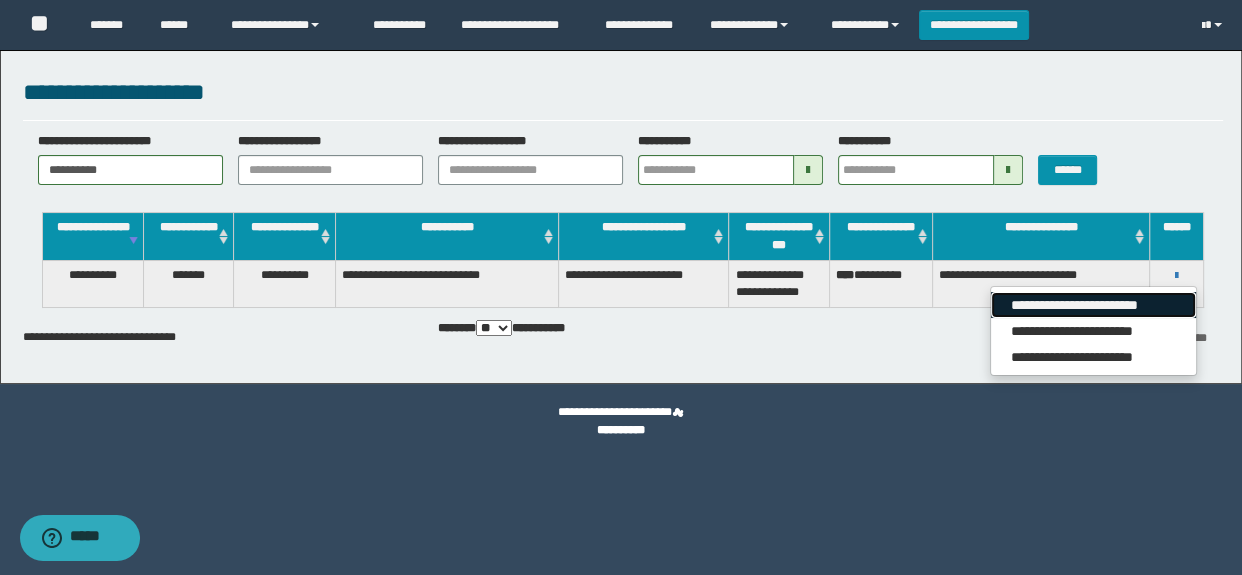 click on "**********" at bounding box center [1093, 305] 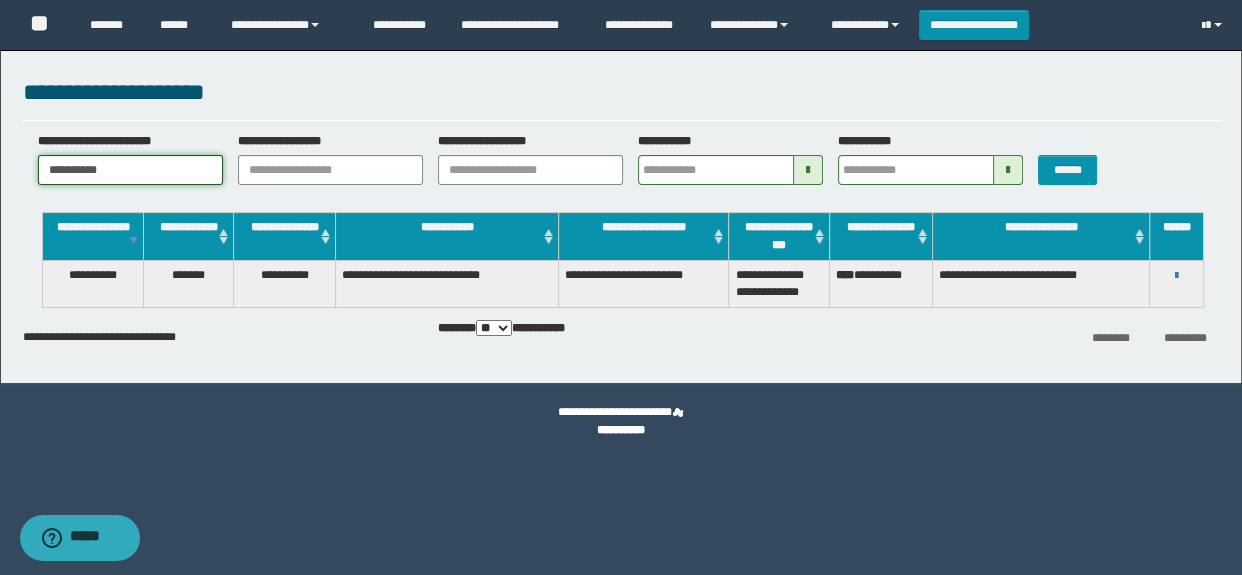 drag, startPoint x: 126, startPoint y: 166, endPoint x: 29, endPoint y: 168, distance: 97.020615 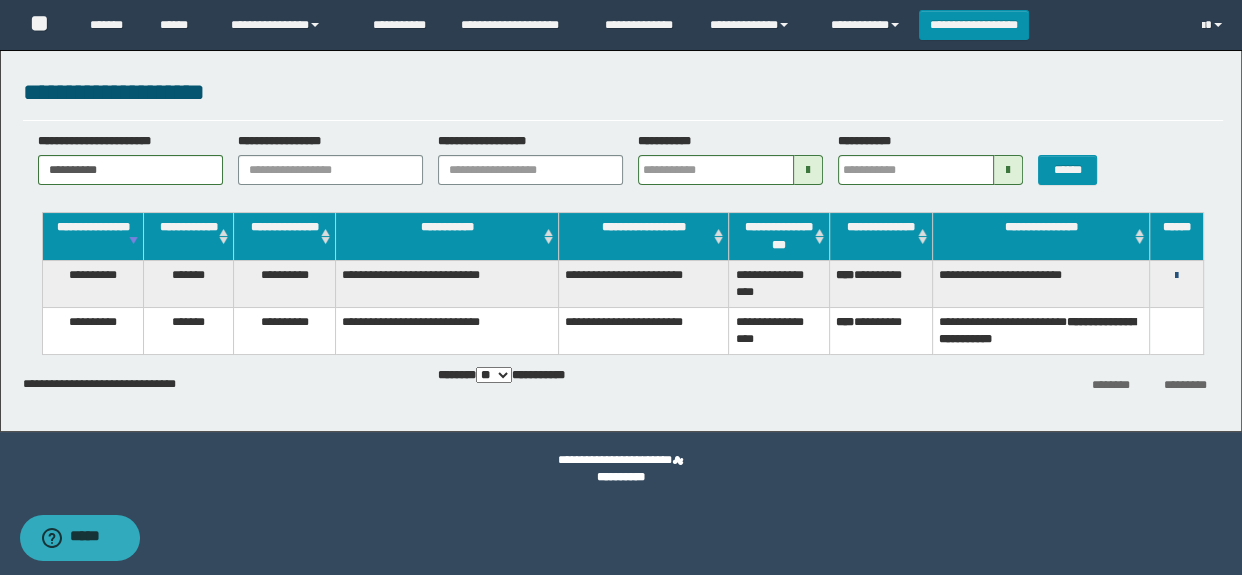 click at bounding box center [1176, 276] 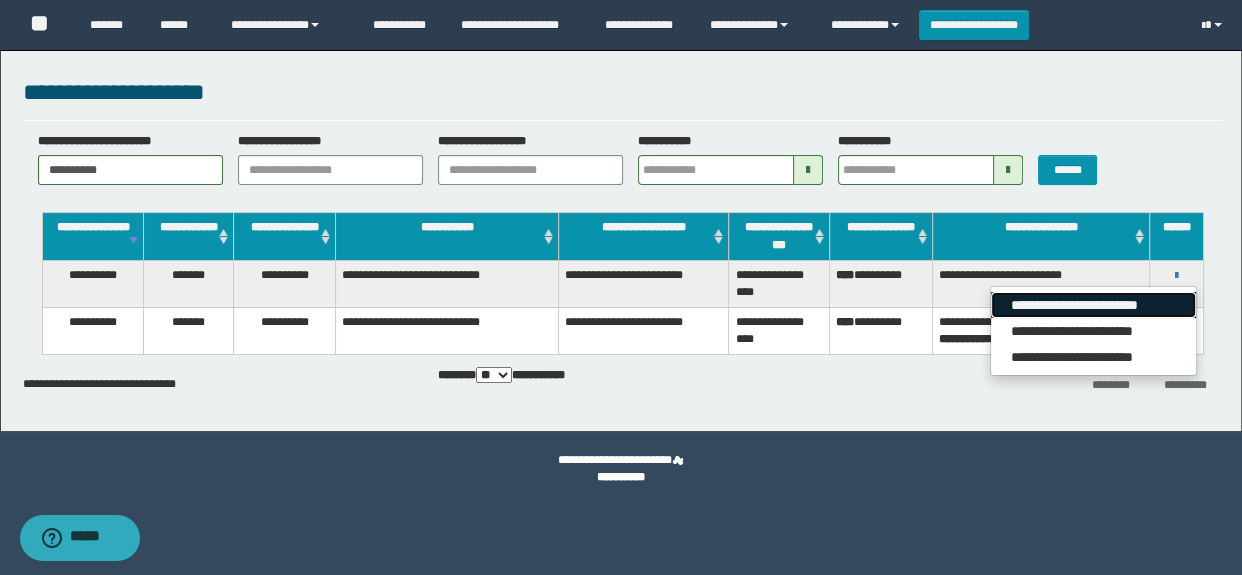 click on "**********" at bounding box center [1093, 305] 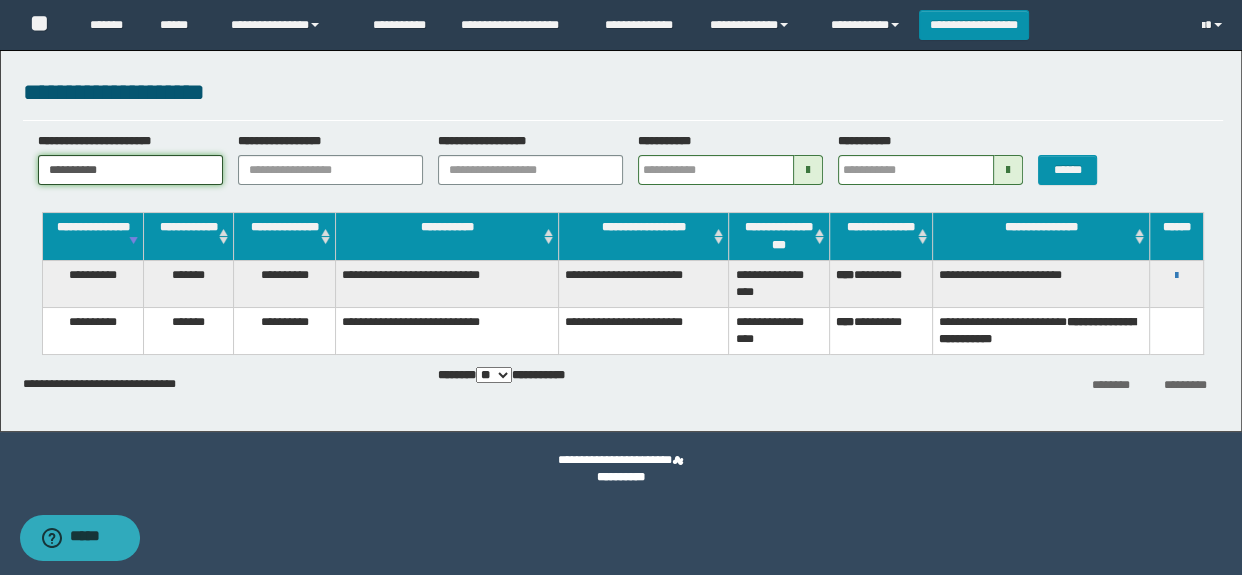drag, startPoint x: 145, startPoint y: 161, endPoint x: 23, endPoint y: 156, distance: 122.10242 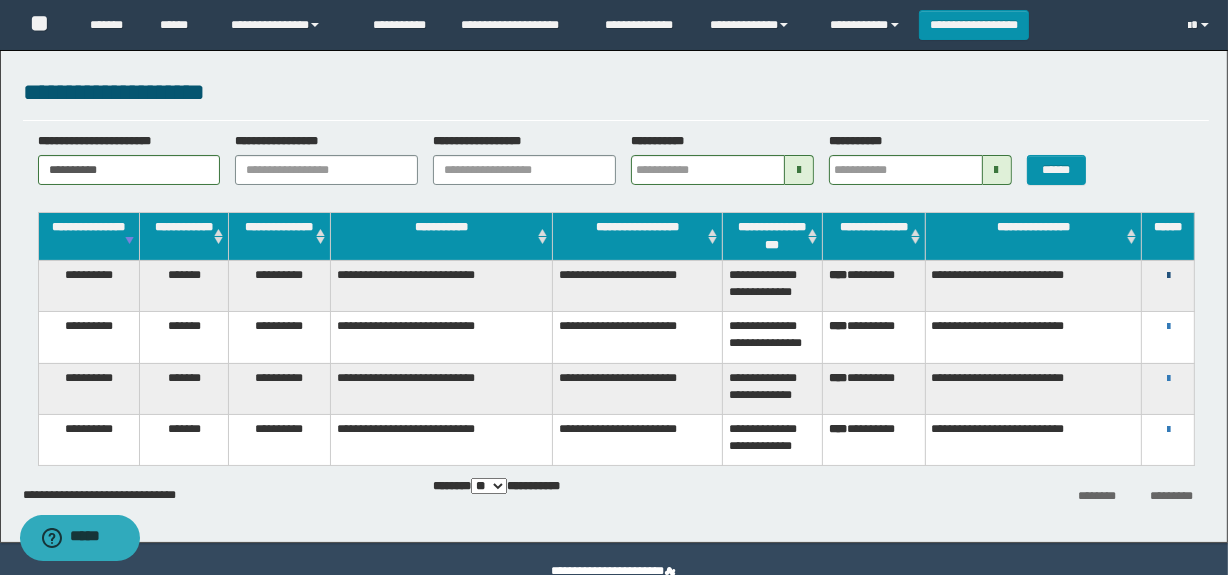click at bounding box center (1168, 276) 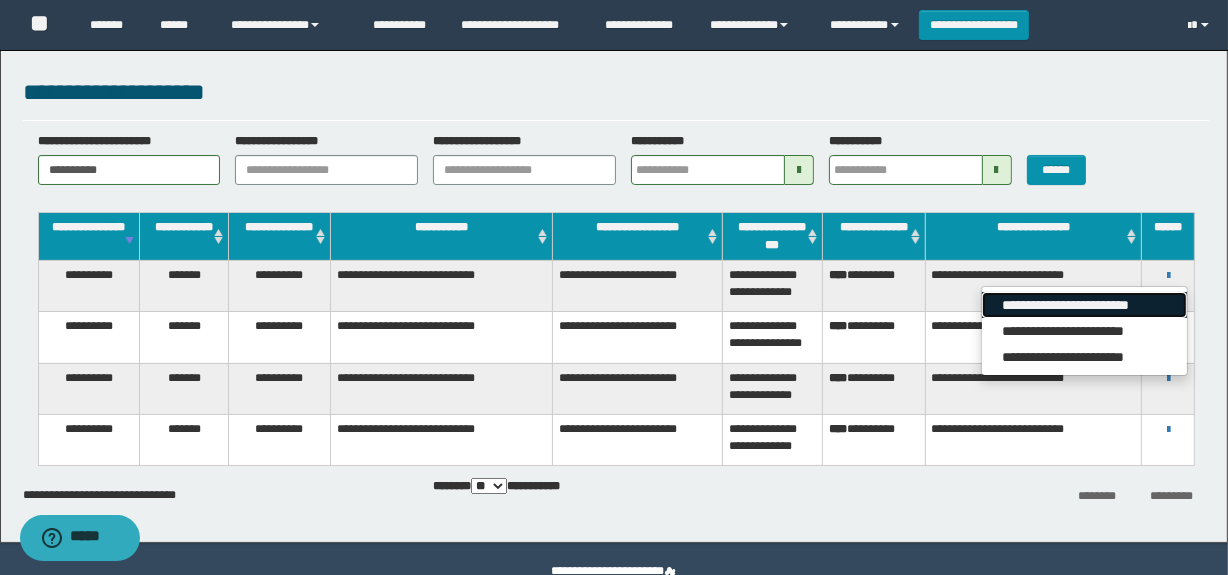 click on "**********" at bounding box center [1084, 305] 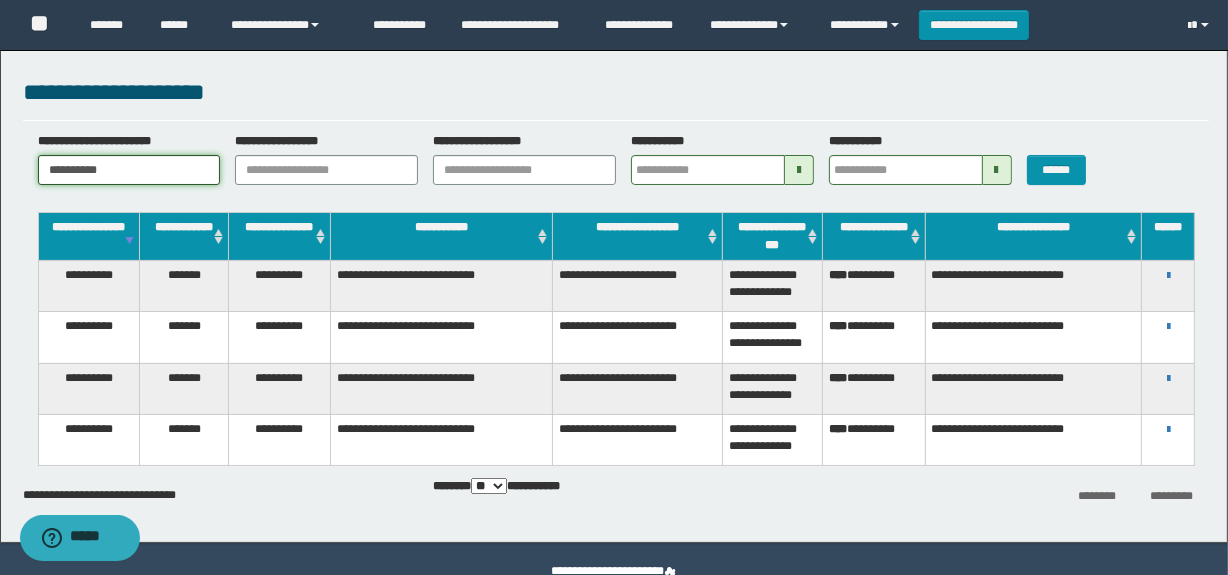 drag, startPoint x: 122, startPoint y: 168, endPoint x: 35, endPoint y: 172, distance: 87.0919 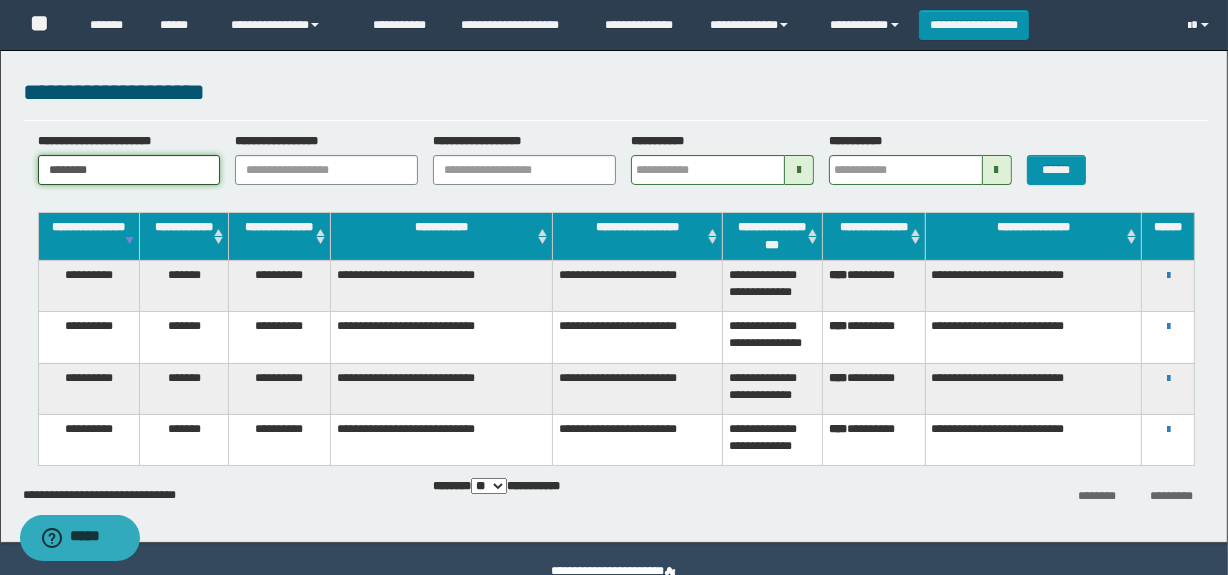 type on "********" 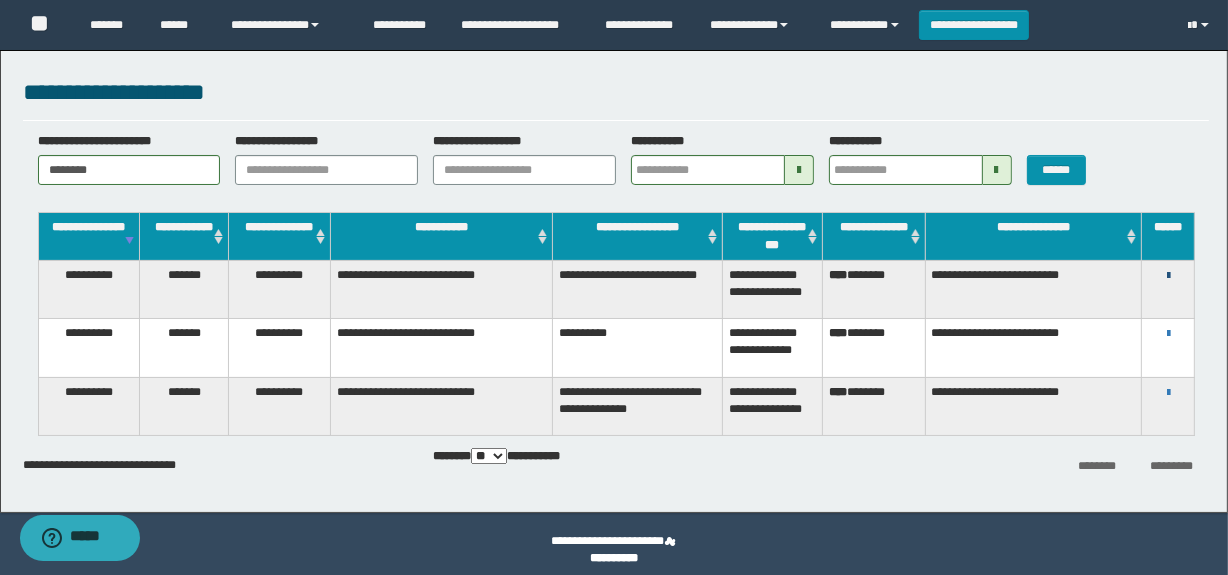 click at bounding box center [1168, 276] 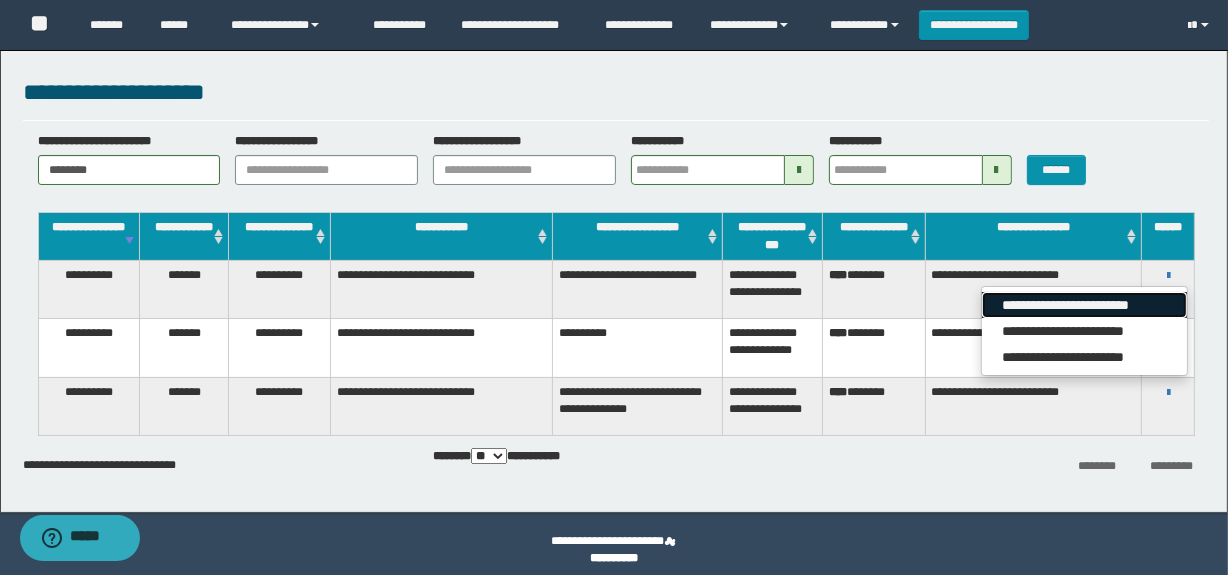 click on "**********" at bounding box center [1084, 305] 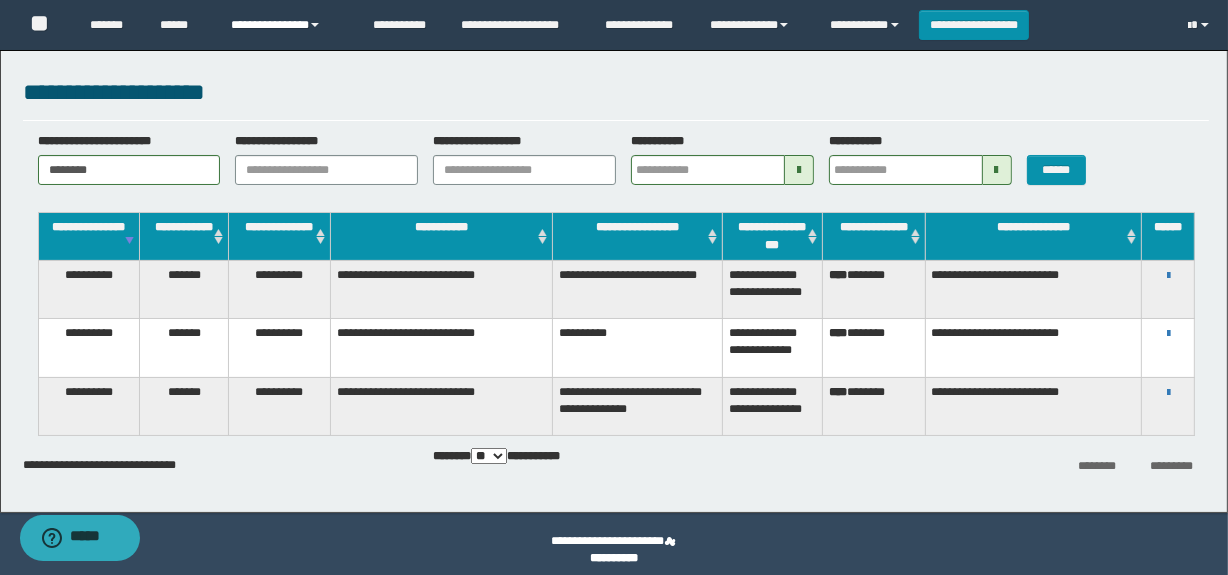 click on "**********" at bounding box center (287, 25) 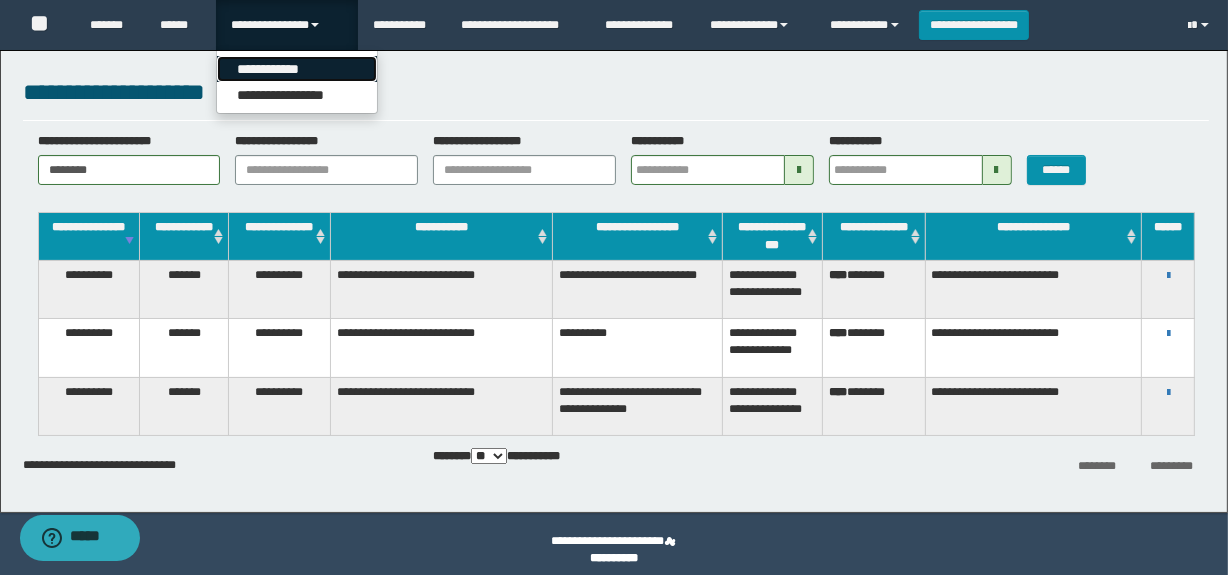 click on "**********" at bounding box center [297, 69] 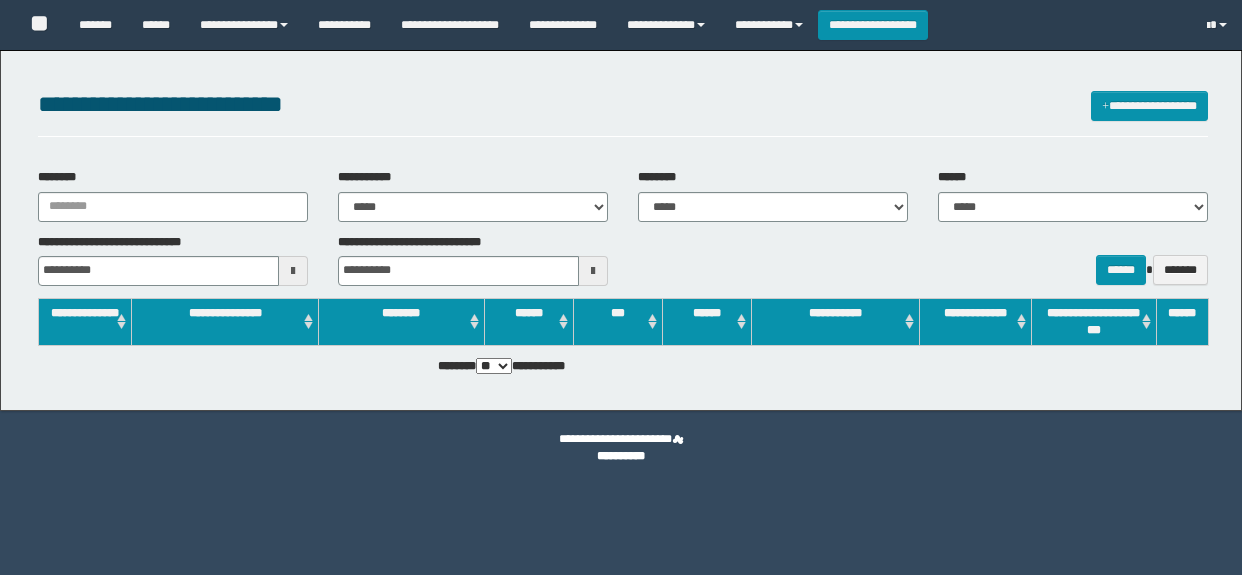 scroll, scrollTop: 0, scrollLeft: 0, axis: both 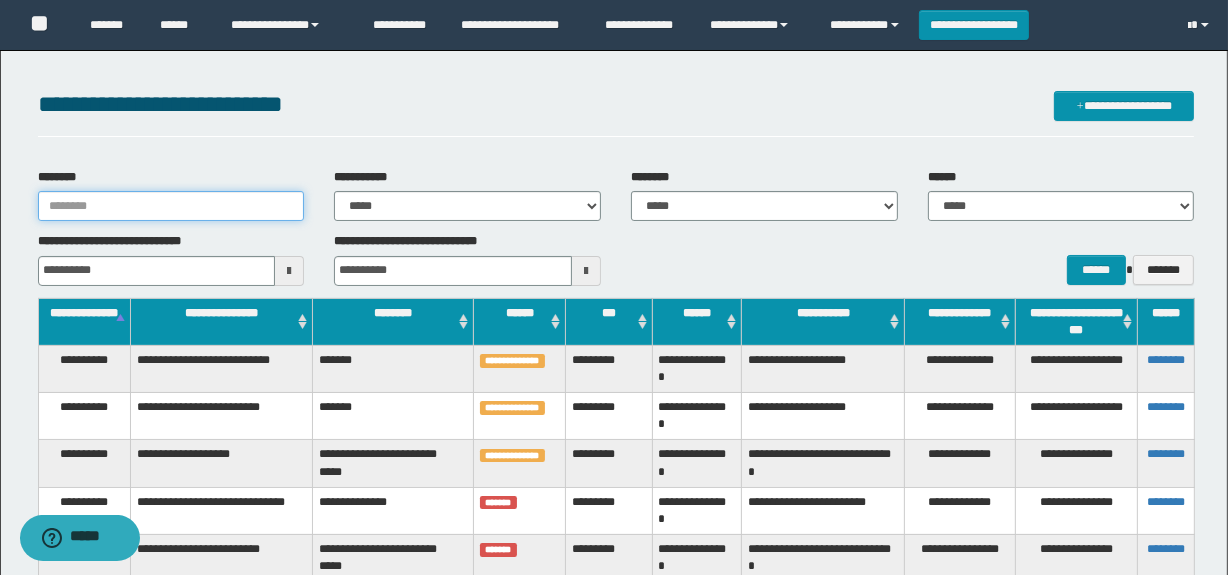 click on "********" at bounding box center [171, 206] 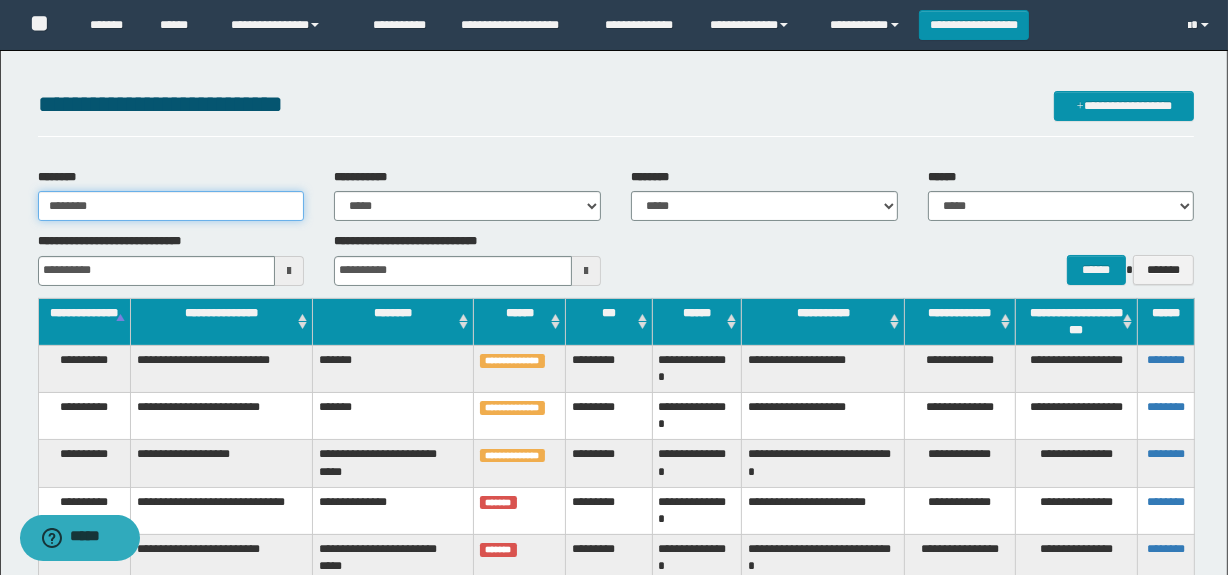 type on "********" 